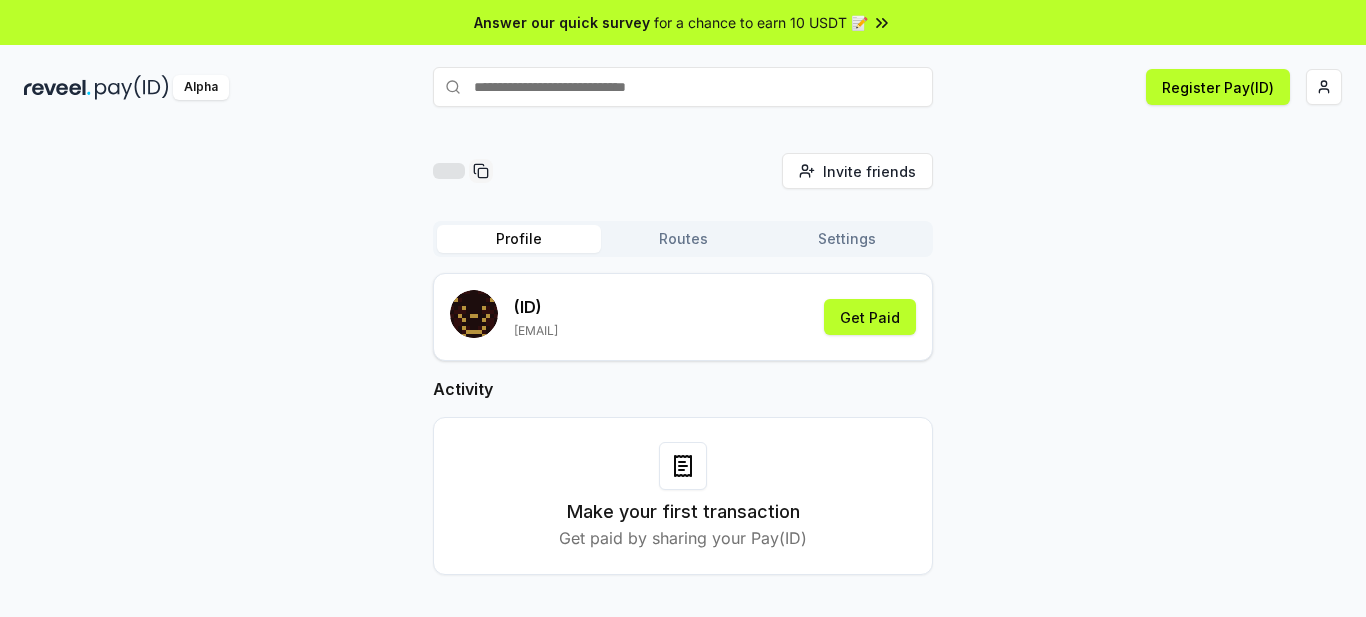 scroll, scrollTop: 0, scrollLeft: 0, axis: both 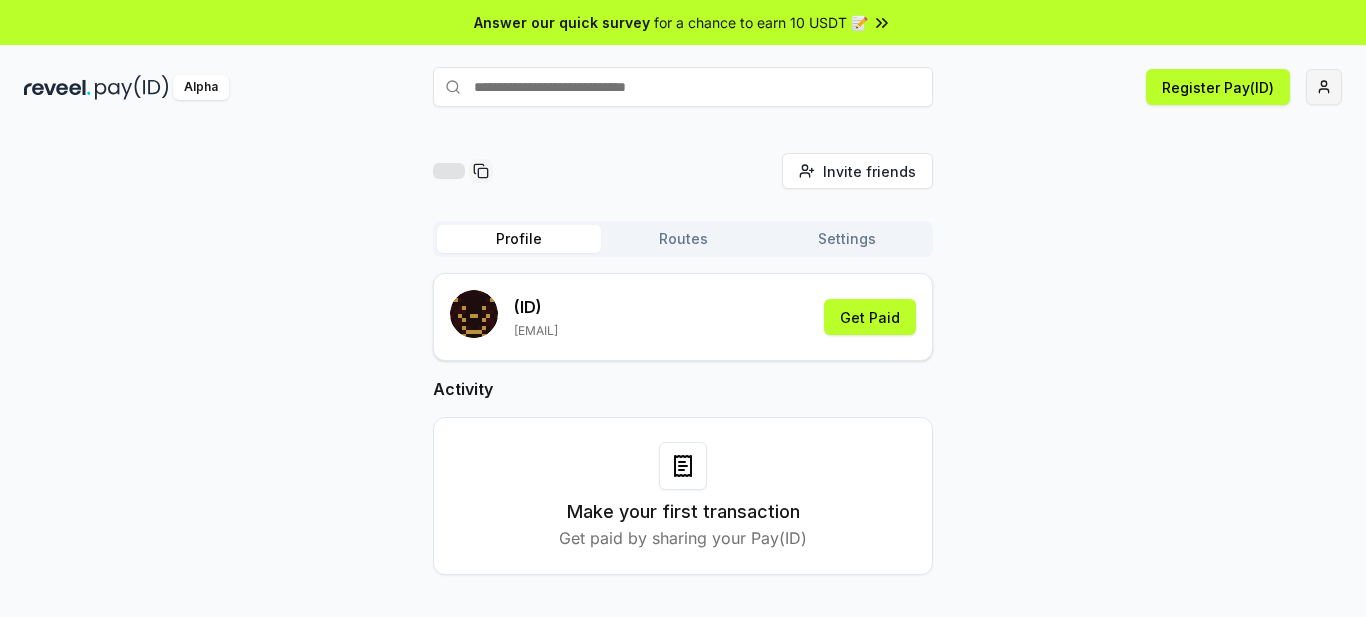 click on "Answer our quick survey for a chance to earn 10 USDT 📝 Alpha Register Pay(ID) Invite friends Invite Profile Routes Settings (ID) reza.vandad@gmail.com Get Paid Activity Make your first transaction Get paid by sharing your Pay(ID)" at bounding box center [683, 308] 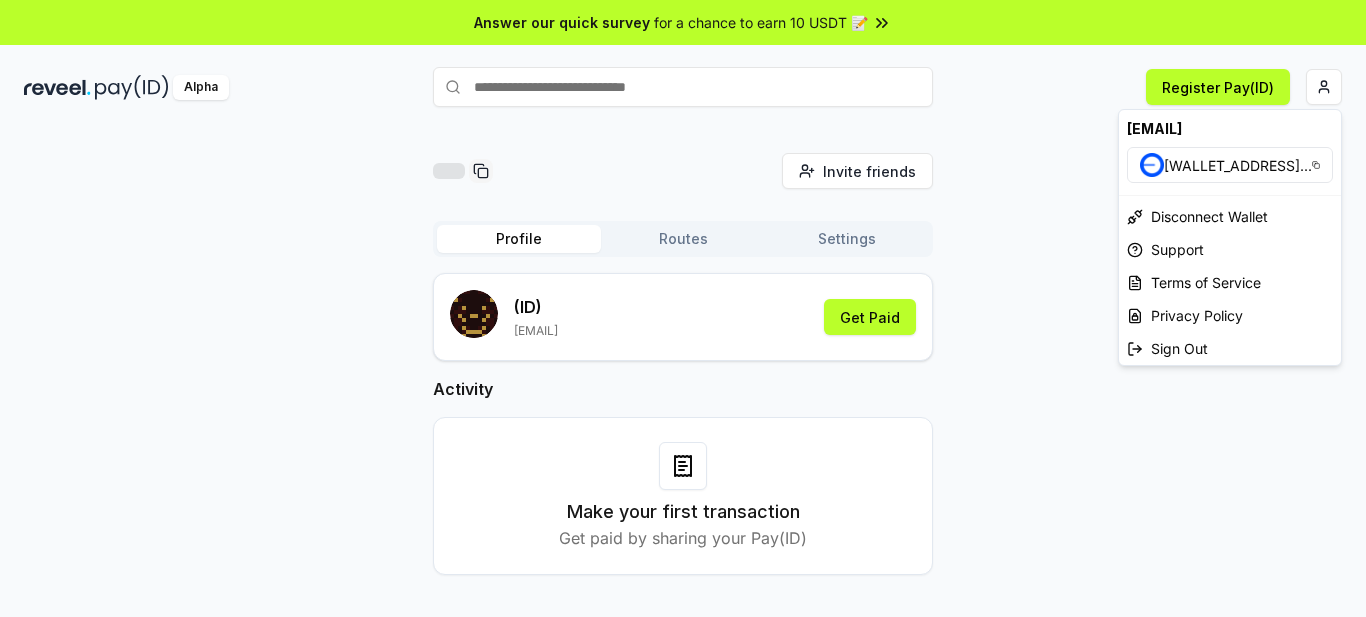 click on "Answer our quick survey for a chance to earn 10 USDT 📝 Alpha Register Pay(ID) Invite friends Invite Profile Routes Settings (ID) reza.vandad@gmail.com Get Paid Activity Make your first transaction Get paid by sharing your Pay(ID) reza.vandad@gmail.com   0x9B50960eaA04 ...     Disconnect Wallet   Support   Terms of Service   Privacy Policy   Sign Out" at bounding box center (683, 308) 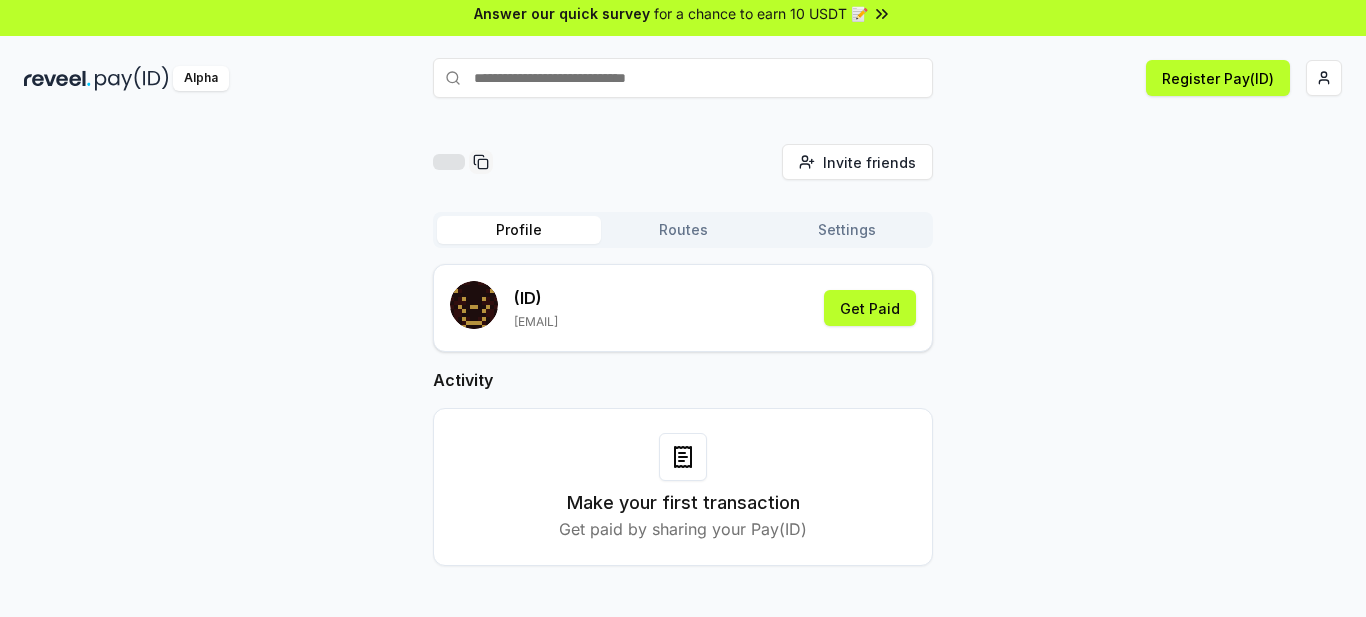 scroll, scrollTop: 57, scrollLeft: 0, axis: vertical 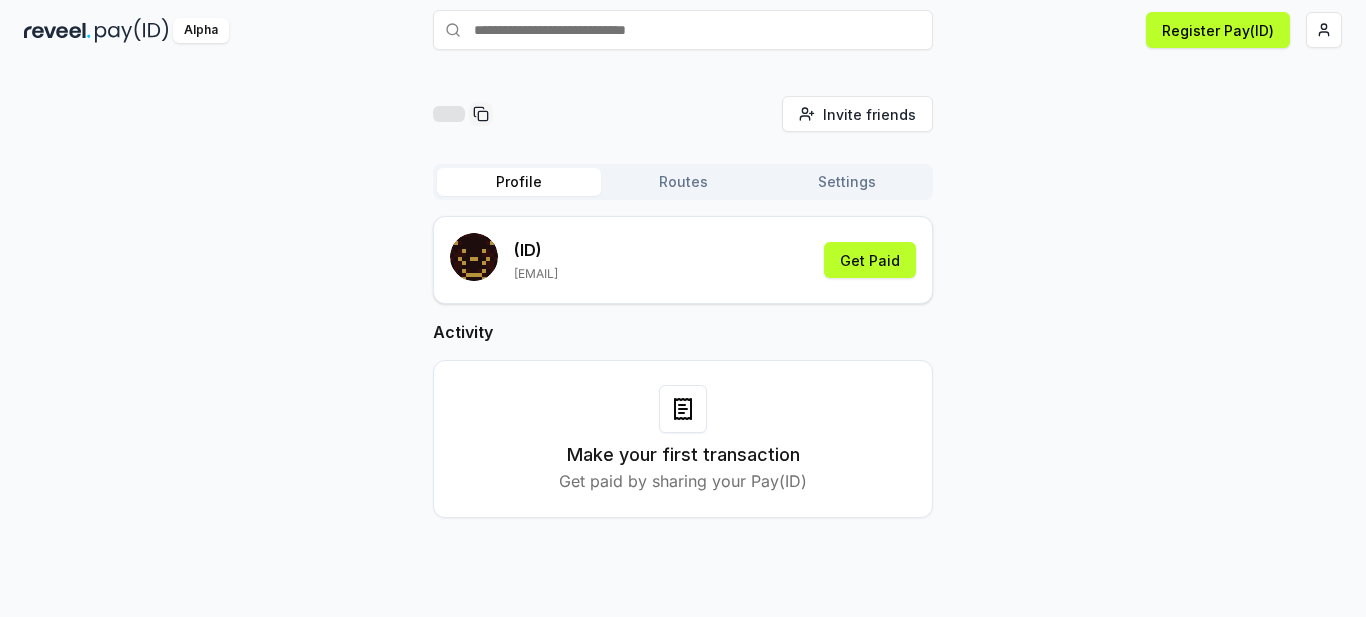 drag, startPoint x: 284, startPoint y: 386, endPoint x: 297, endPoint y: 478, distance: 92.91394 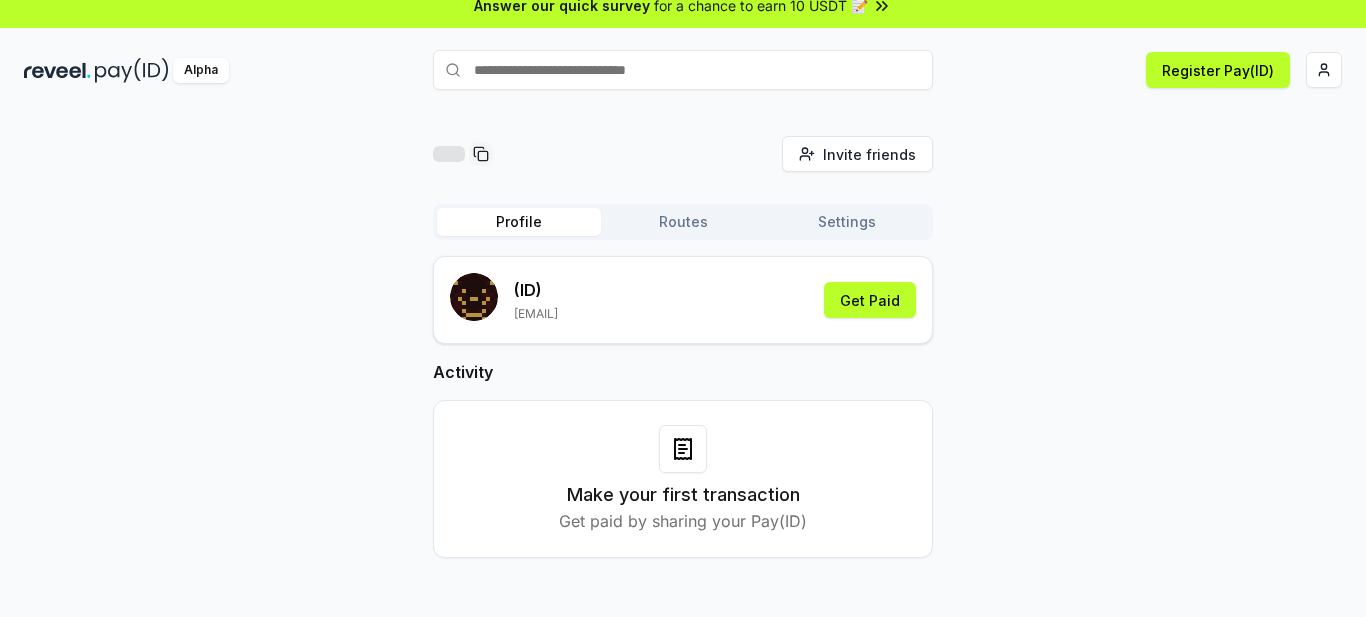 scroll, scrollTop: 0, scrollLeft: 0, axis: both 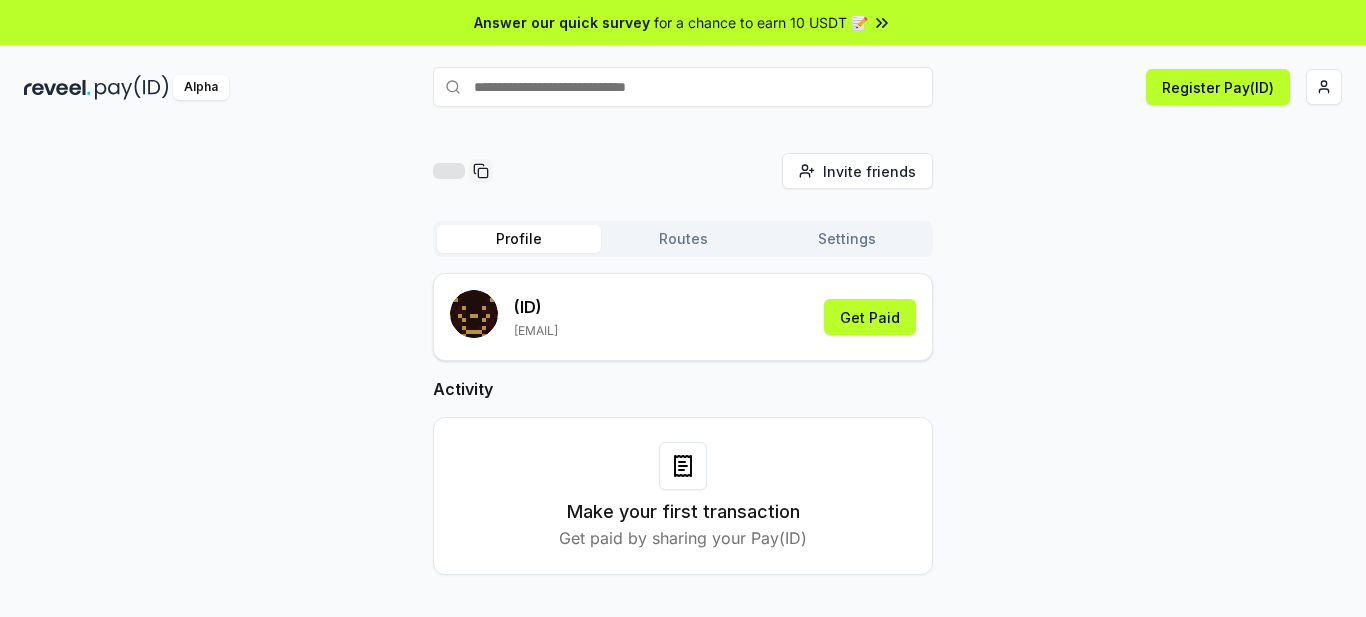 drag, startPoint x: 95, startPoint y: 328, endPoint x: 111, endPoint y: 346, distance: 24.083189 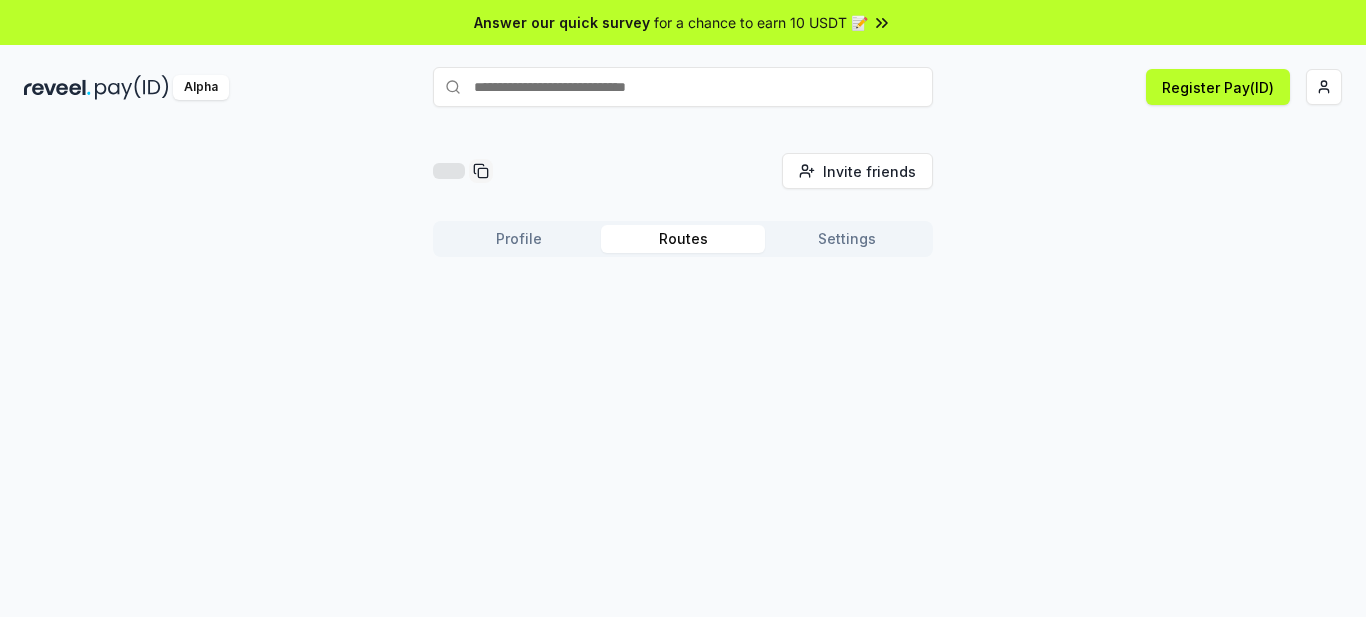 click on "Routes" at bounding box center (683, 239) 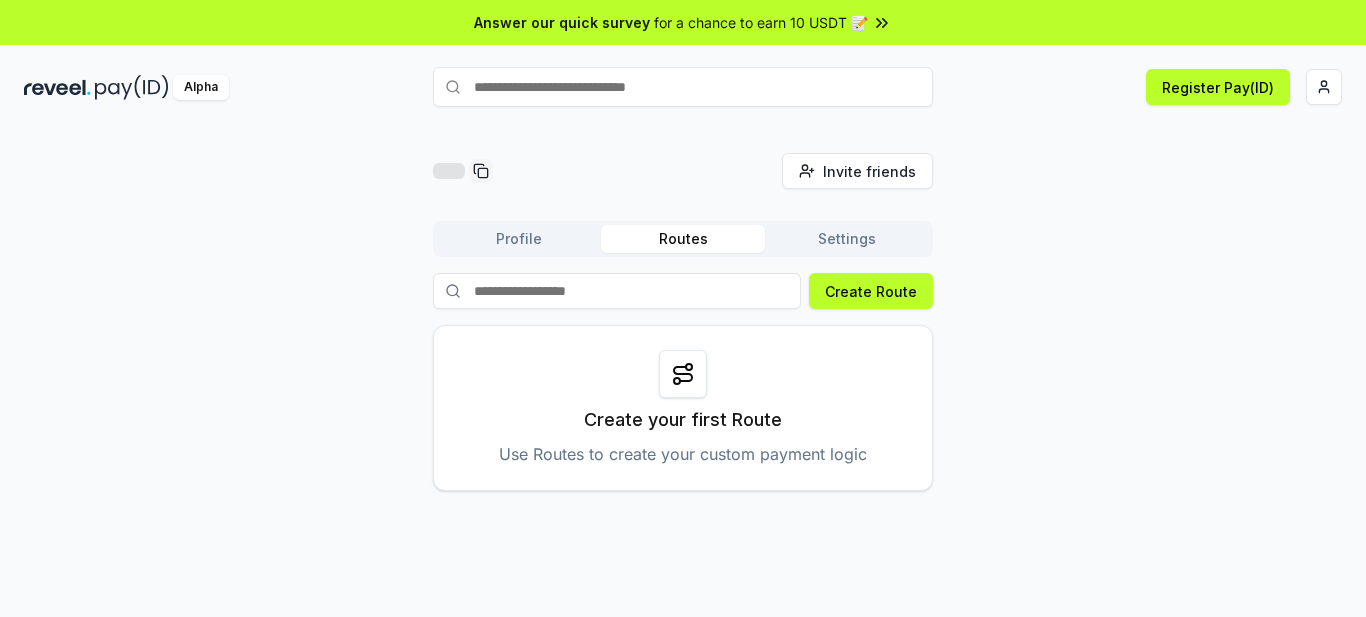 click on "Settings" at bounding box center [847, 239] 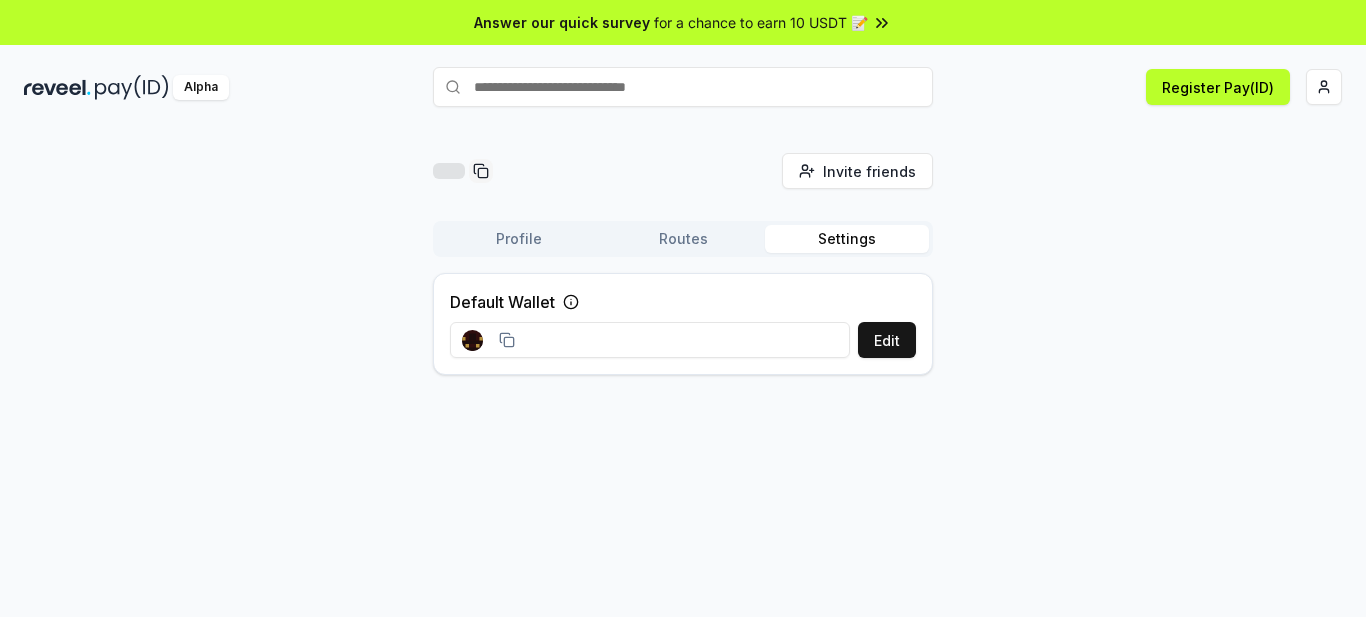 drag, startPoint x: 1173, startPoint y: 89, endPoint x: 1197, endPoint y: 147, distance: 62.76942 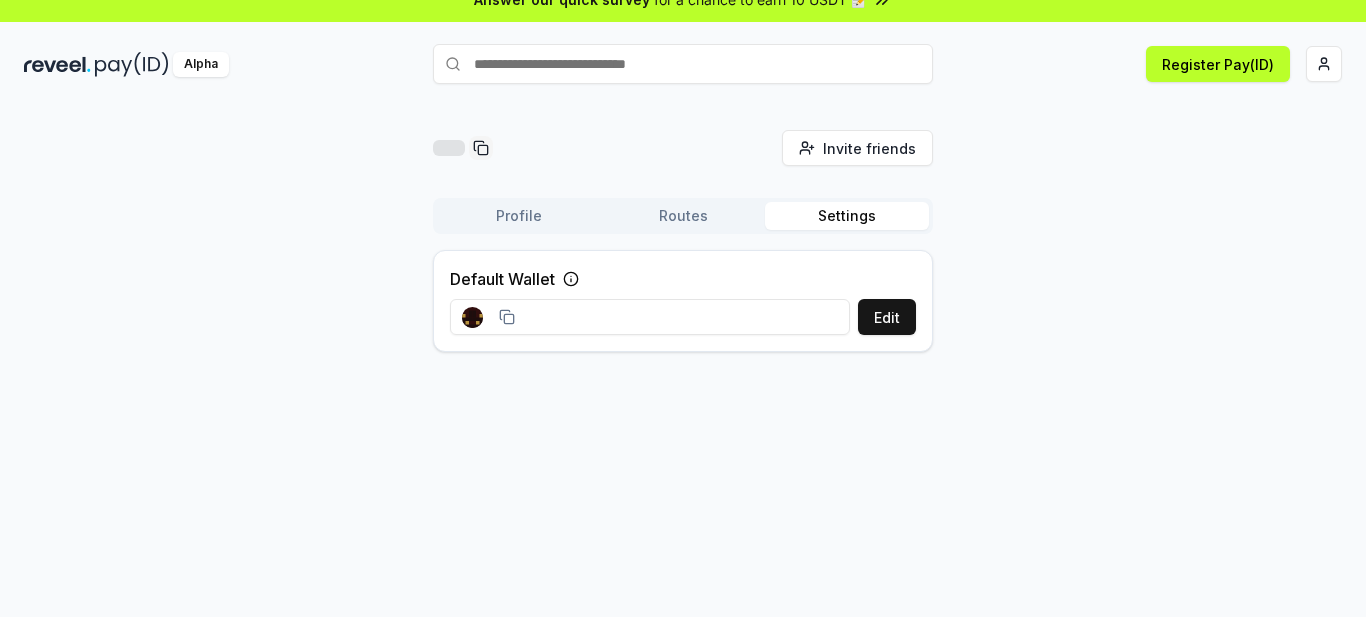 scroll, scrollTop: 0, scrollLeft: 0, axis: both 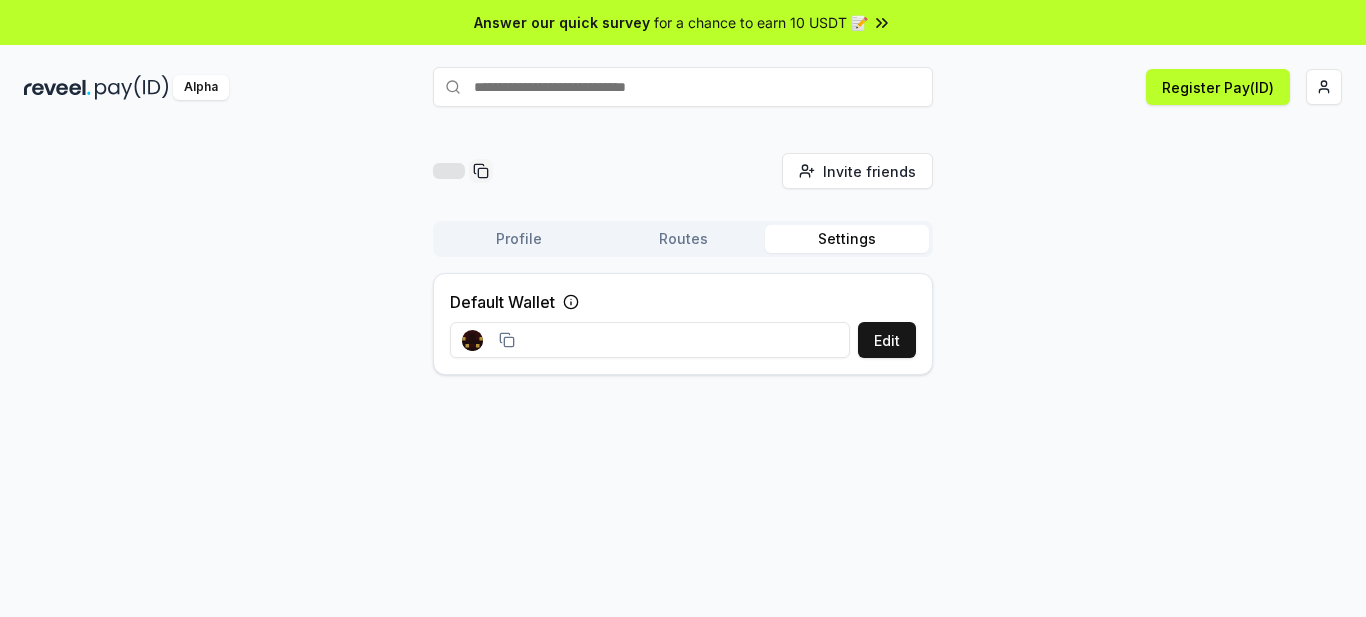 drag, startPoint x: 294, startPoint y: 175, endPoint x: 288, endPoint y: 95, distance: 80.224686 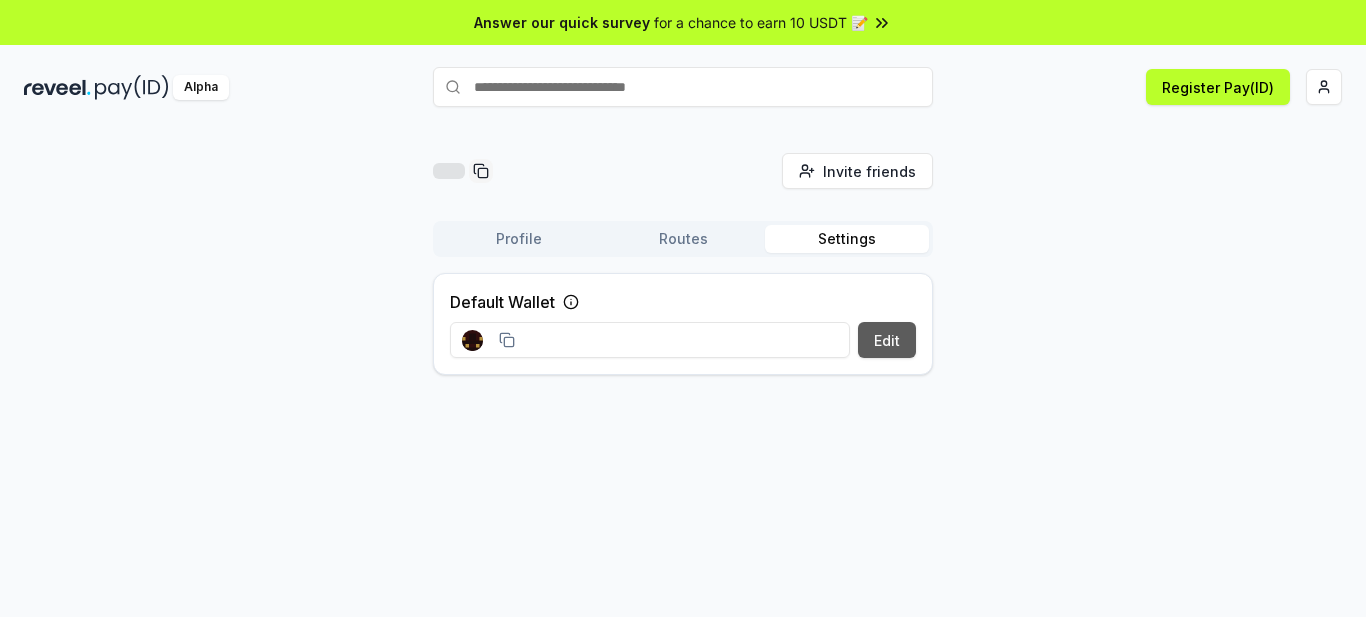 click on "Edit" at bounding box center (887, 340) 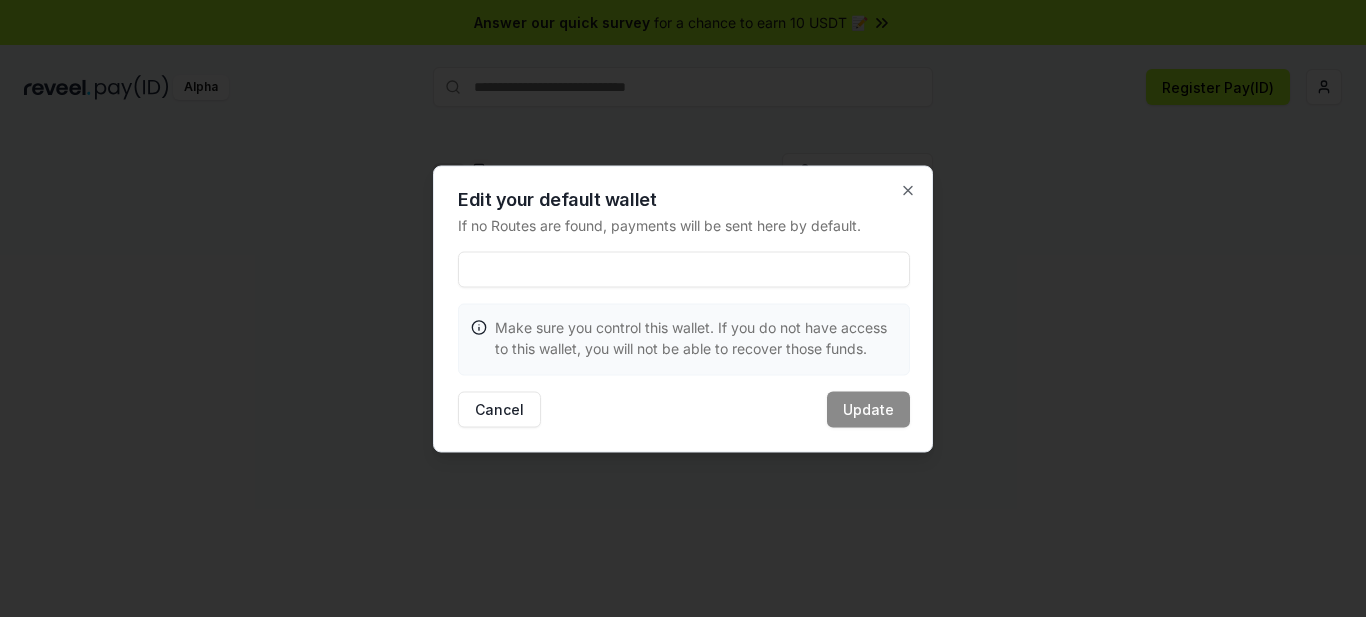 click at bounding box center (684, 269) 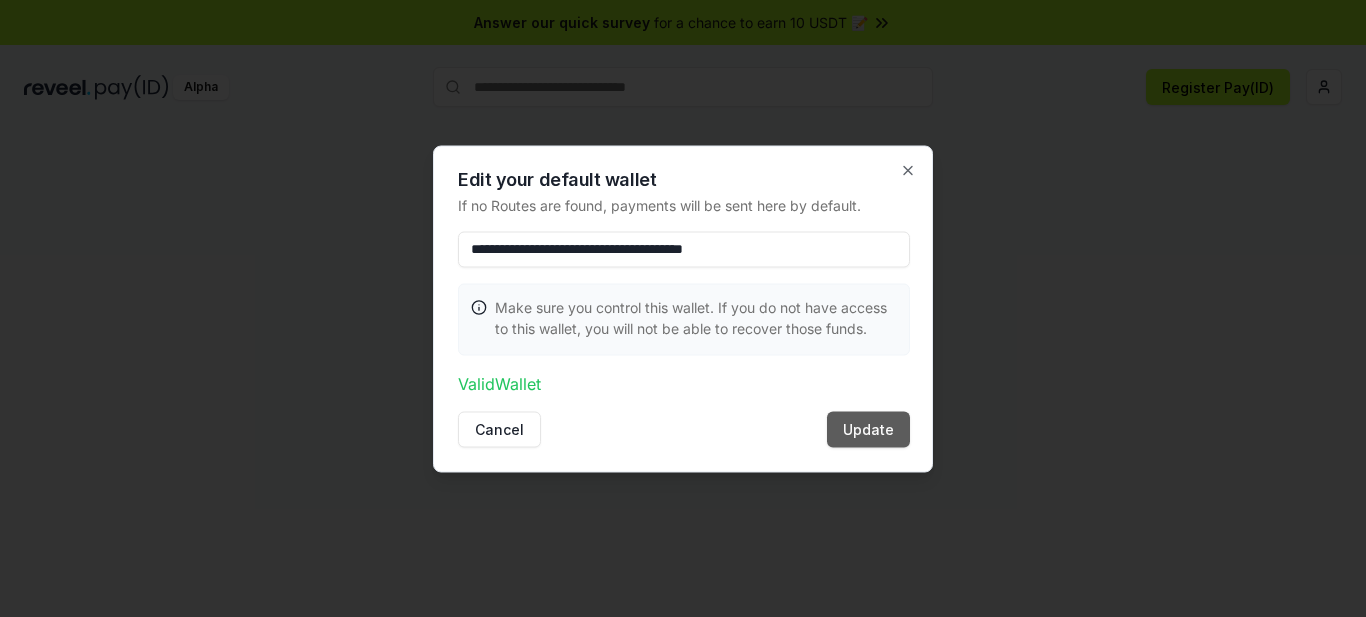 type on "**********" 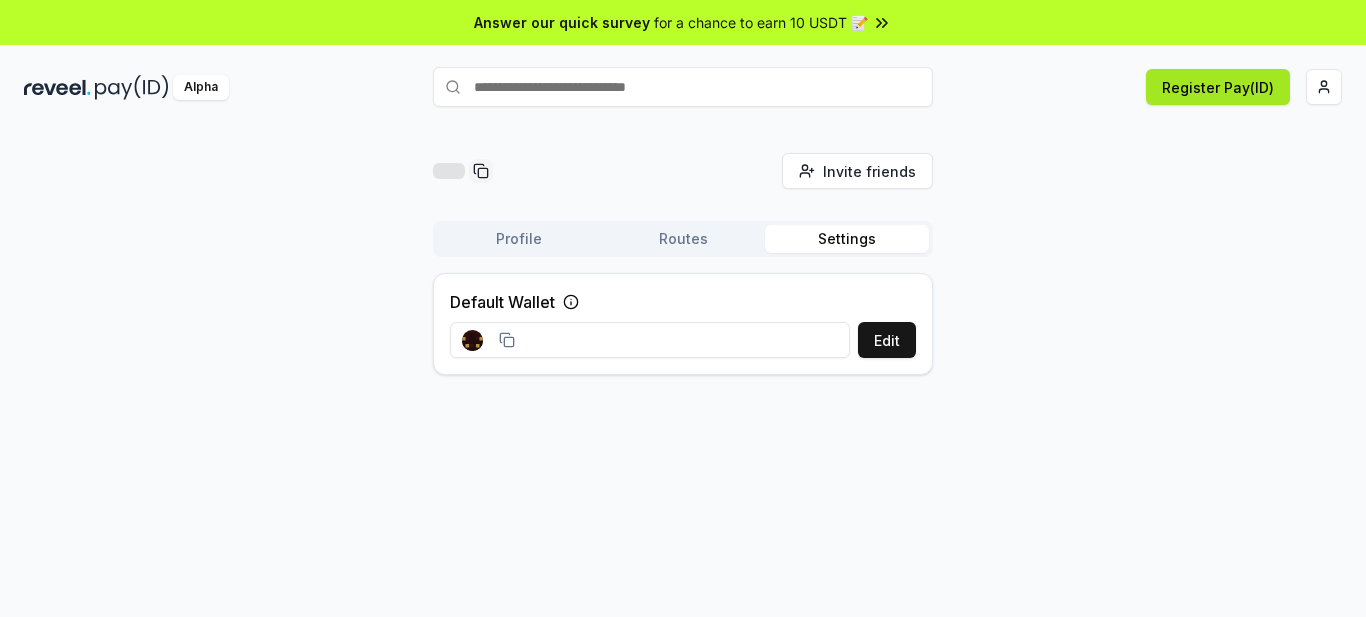 click on "Register Pay(ID)" at bounding box center (1218, 87) 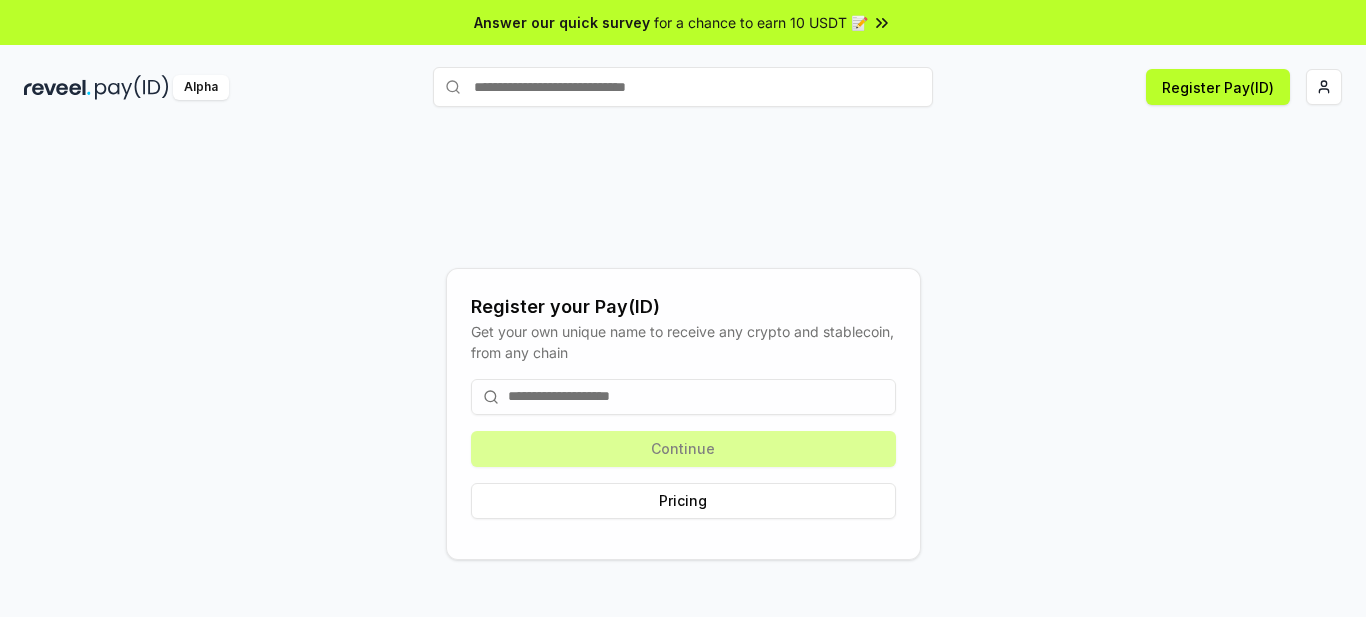 scroll, scrollTop: 0, scrollLeft: 0, axis: both 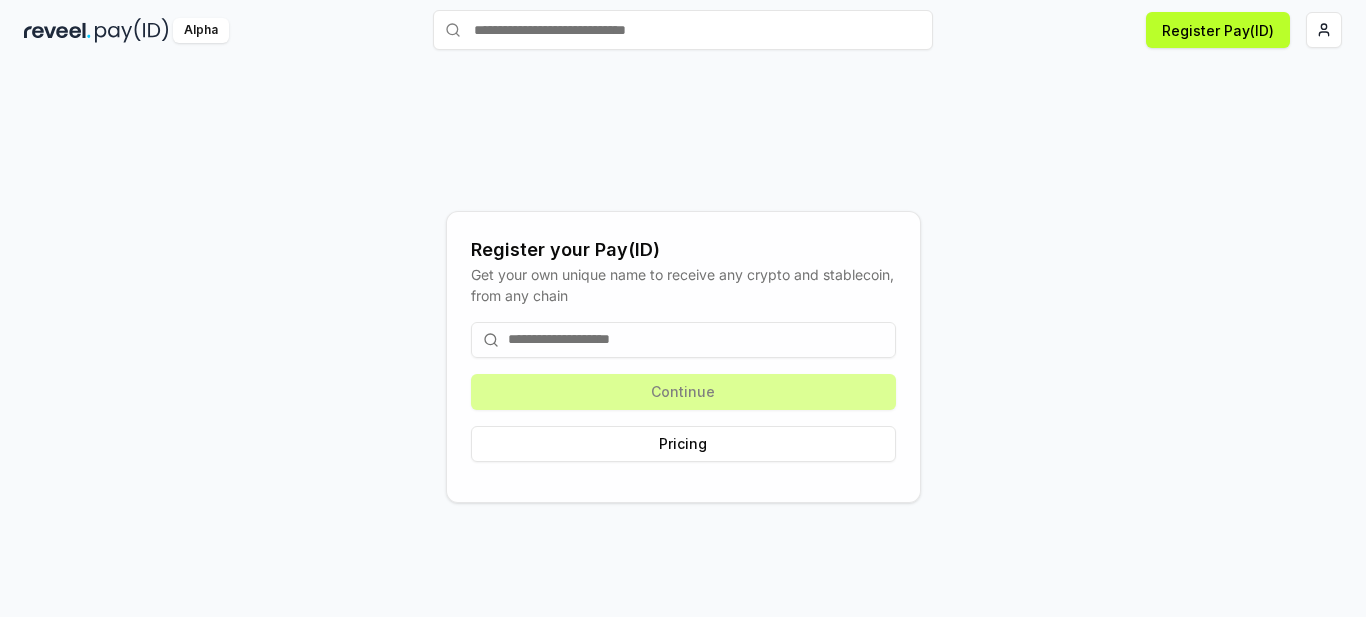 click at bounding box center (683, 340) 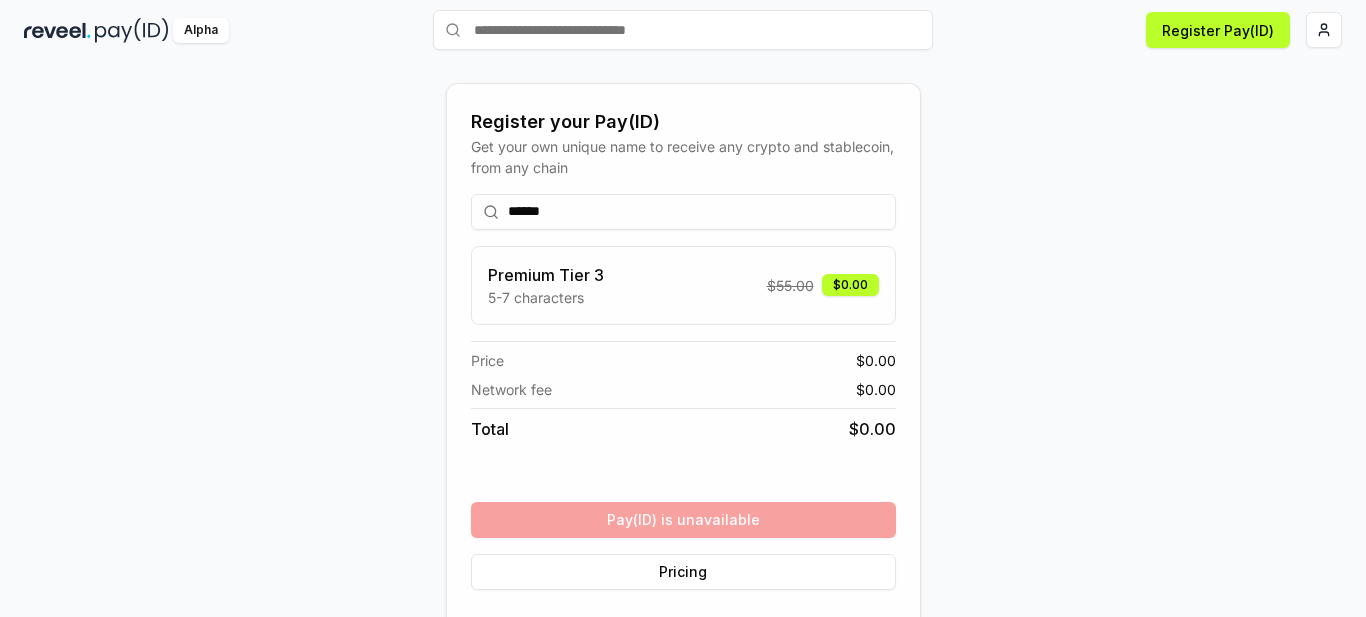 click on "Register your Pay(ID) Get your own unique name to receive any crypto and stablecoin, from any chain ****** Premium Tier 3 5-7 characters $ 55.00 $0.00 Price $ 0.00 Network fee $ 0.00 Total $ 0.00 Pay(ID) is unavailable Pricing" at bounding box center [683, 356] 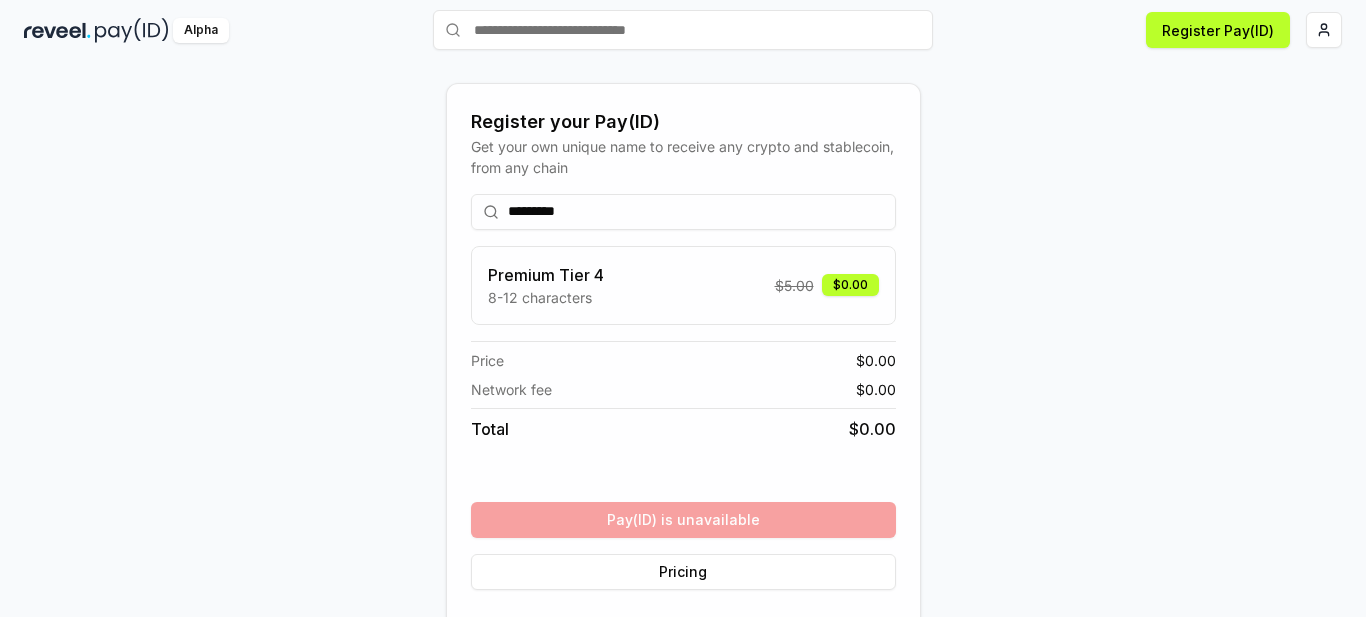 click on "Answer our quick survey for a chance to earn 10 USDT 📝 Alpha Register Pay(ID) Register your Pay(ID) Get your own unique name to receive any crypto and stablecoin, from any chain ********* Premium Tier 4 8-12 characters $ 5.00 $0.00 Price $ 0.00 Network fee $ 0.00 Total $ 0.00 Pay(ID) is unavailable Pricing" at bounding box center [683, 308] 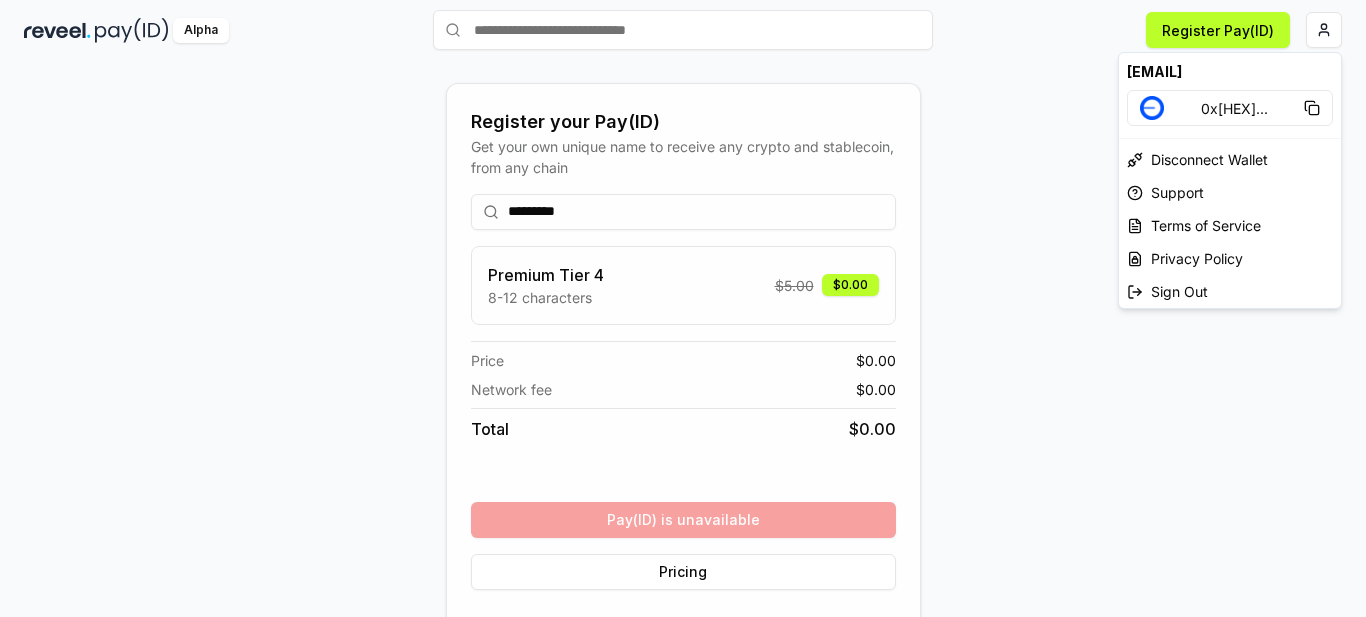 click on "Answer our quick survey for a chance to earn 10 USDT 📝 Alpha Register Pay(ID) Register your Pay(ID) Get your own unique name to receive any crypto and stablecoin, from any chain ********* Premium Tier 4 8-12 characters $ 5.00 $0.00 Price $ 0.00 Network fee $ 0.00 Total $ 0.00 Pay(ID) is unavailable Pricing reza.vandad@gmail.com   0x9B50960eaA04 ...     Disconnect Wallet   Support   Terms of Service   Privacy Policy   Sign Out" at bounding box center [683, 308] 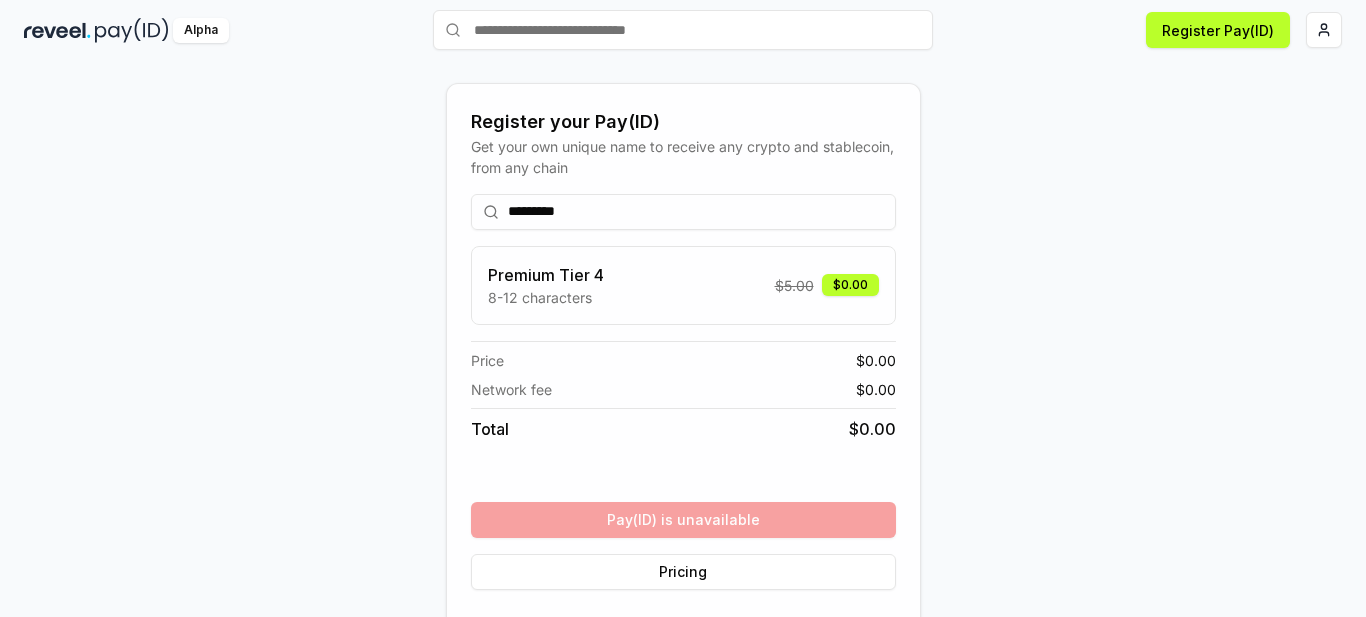 click on "********* Premium Tier 4 8-12 characters $ 5.00 $0.00 Price $ 0.00 Network fee $ 0.00 Total $ 0.00 Pay(ID) is unavailable Pricing" at bounding box center (683, 392) 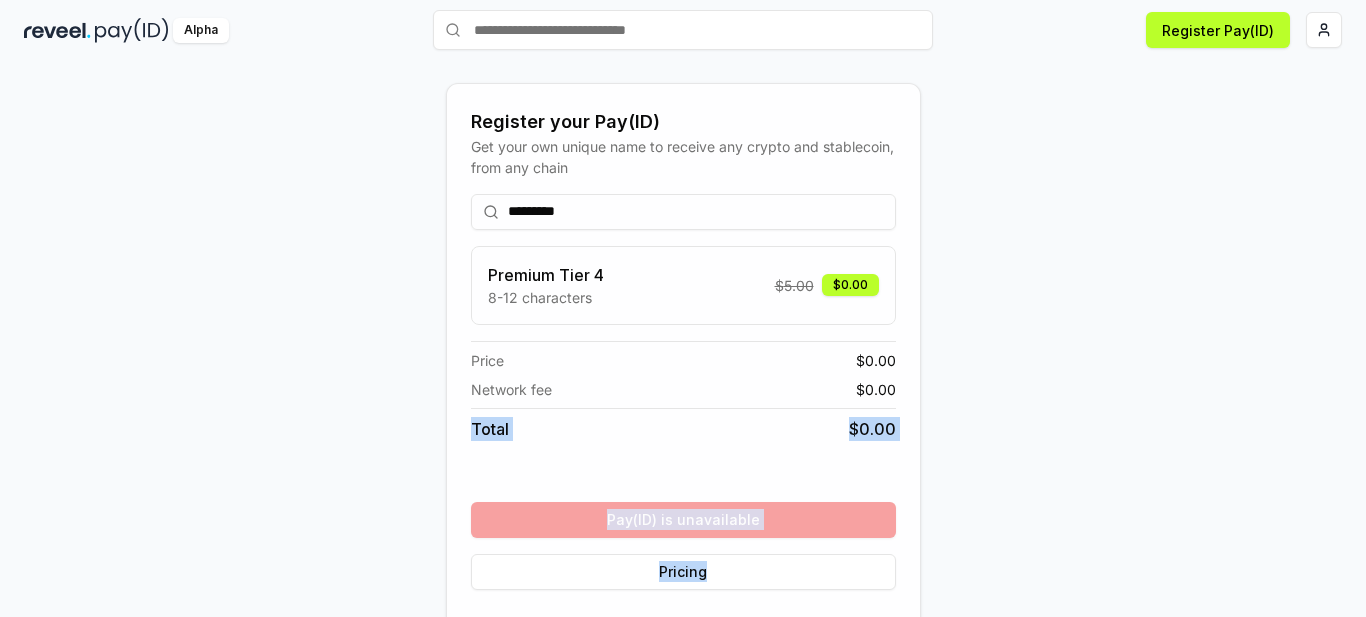 drag, startPoint x: 1365, startPoint y: 407, endPoint x: 993, endPoint y: 607, distance: 422.3553 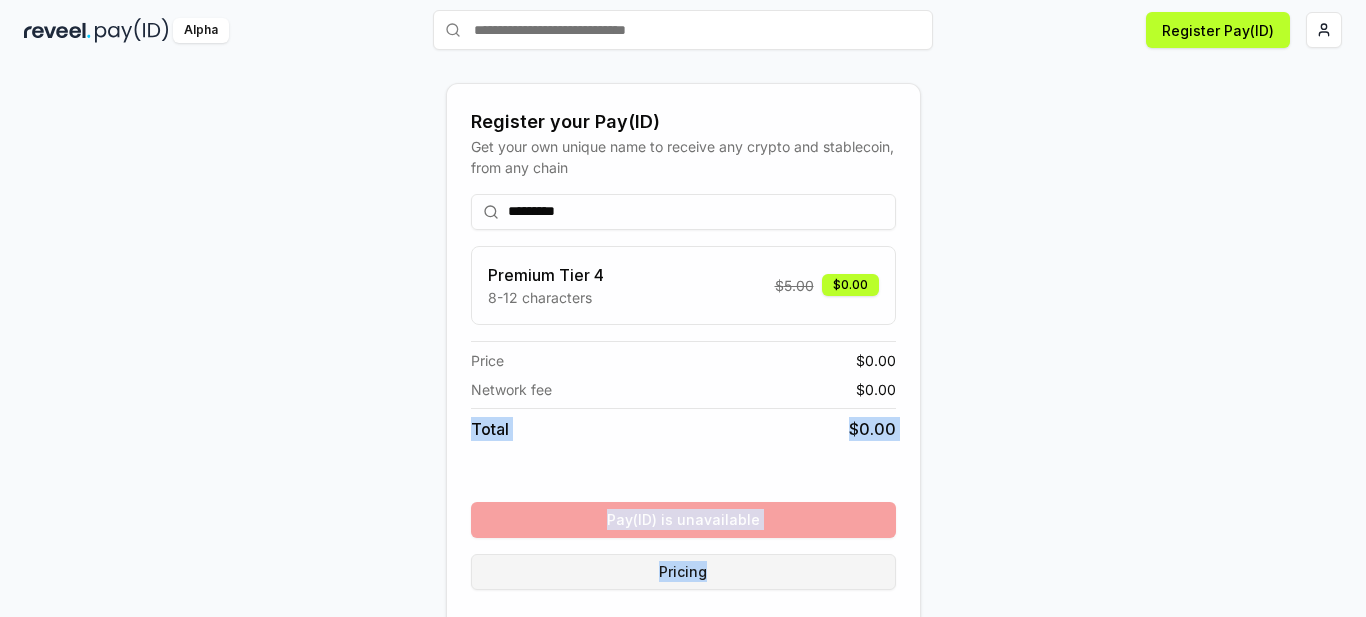 click on "Pricing" at bounding box center [683, 572] 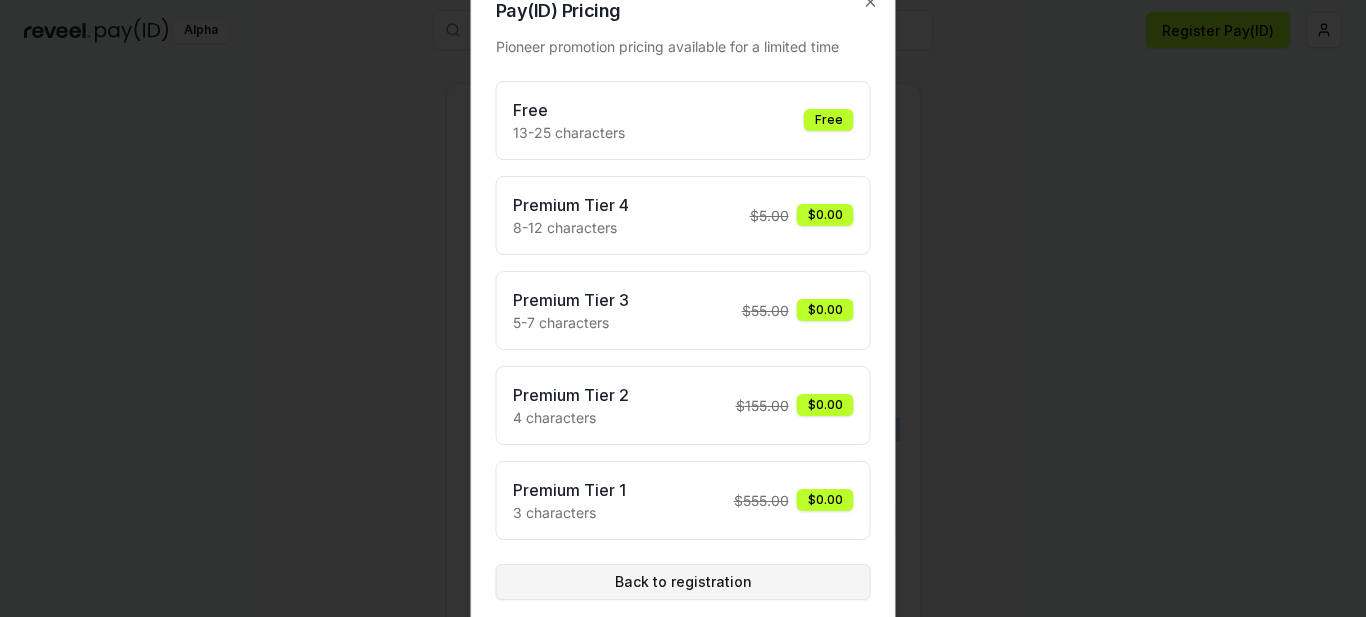 click on "Back to registration" at bounding box center [683, 582] 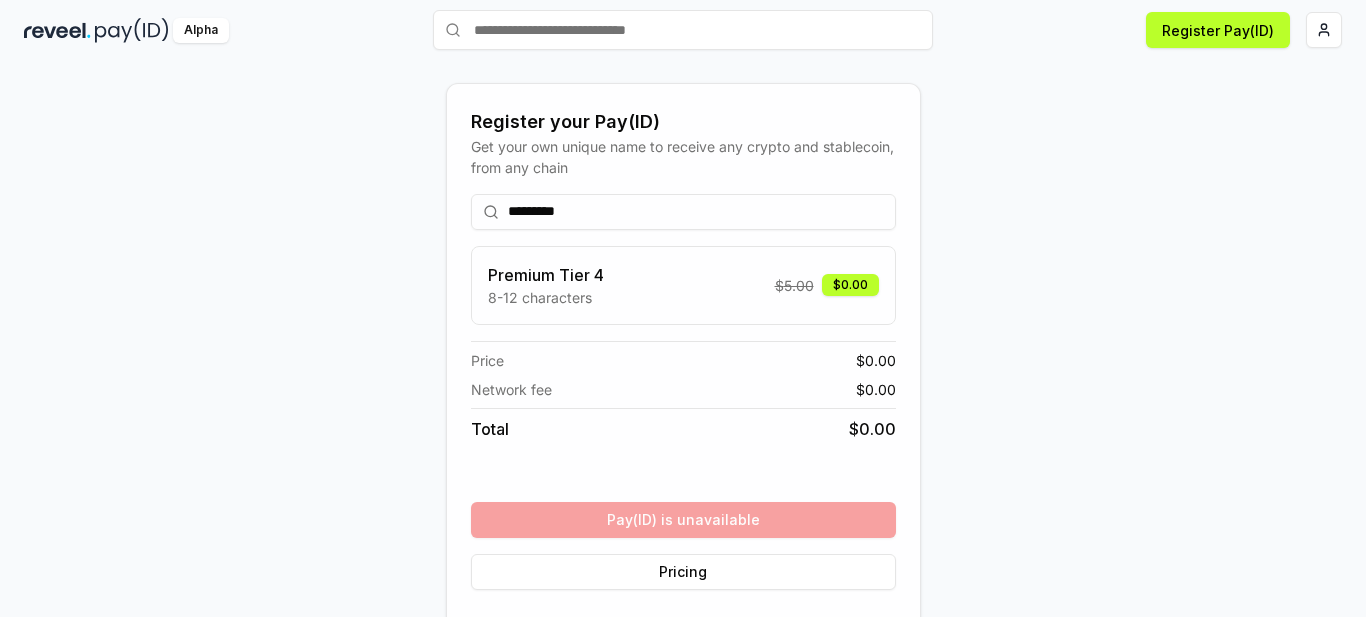 click on "*********" at bounding box center [683, 212] 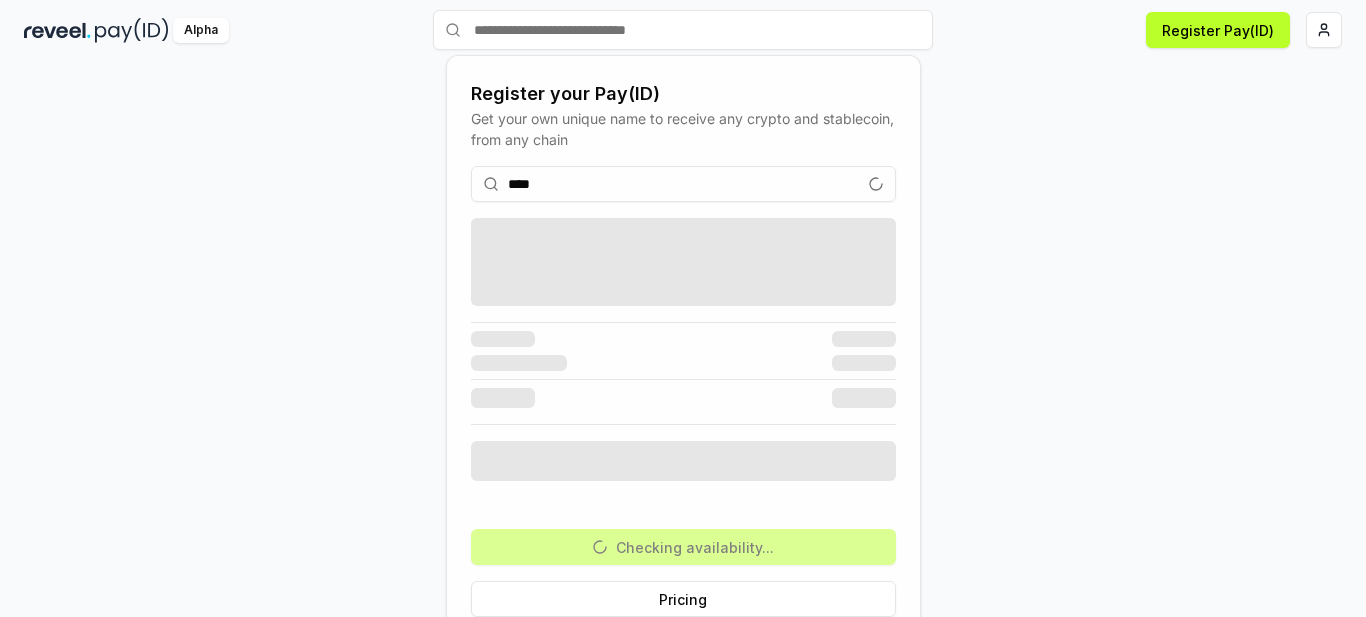 click on "**** Checking availability... Pricing" at bounding box center (683, 391) 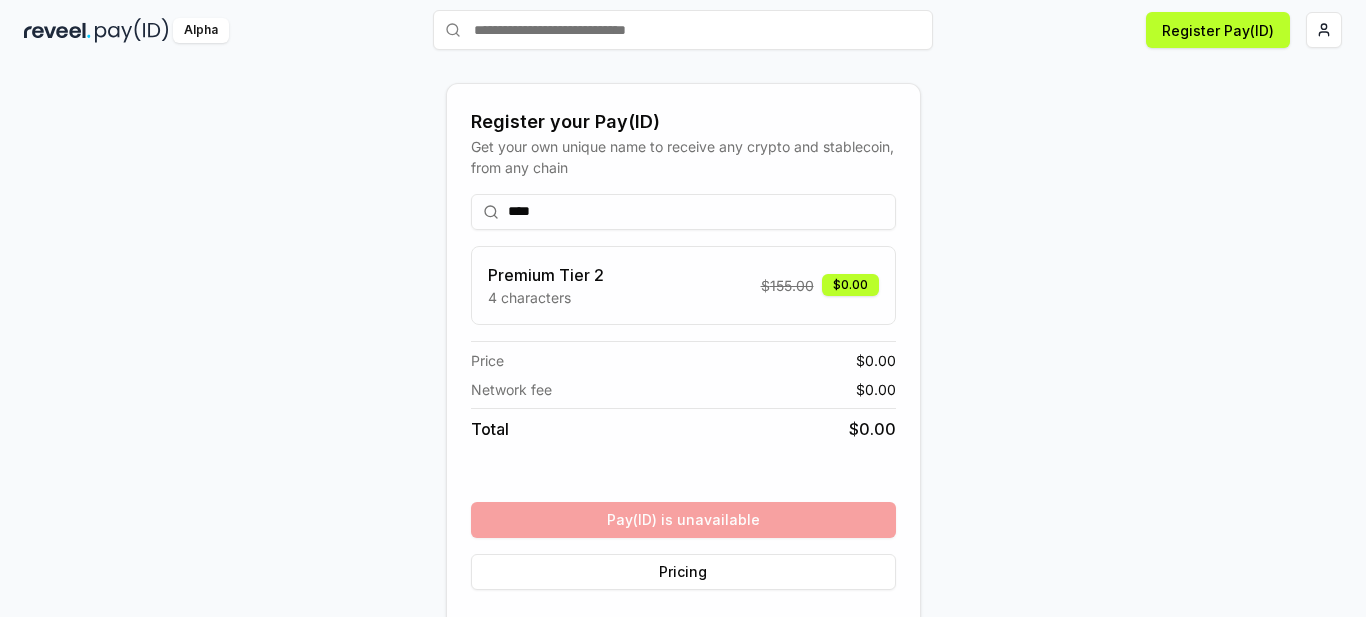click on "****" at bounding box center [683, 212] 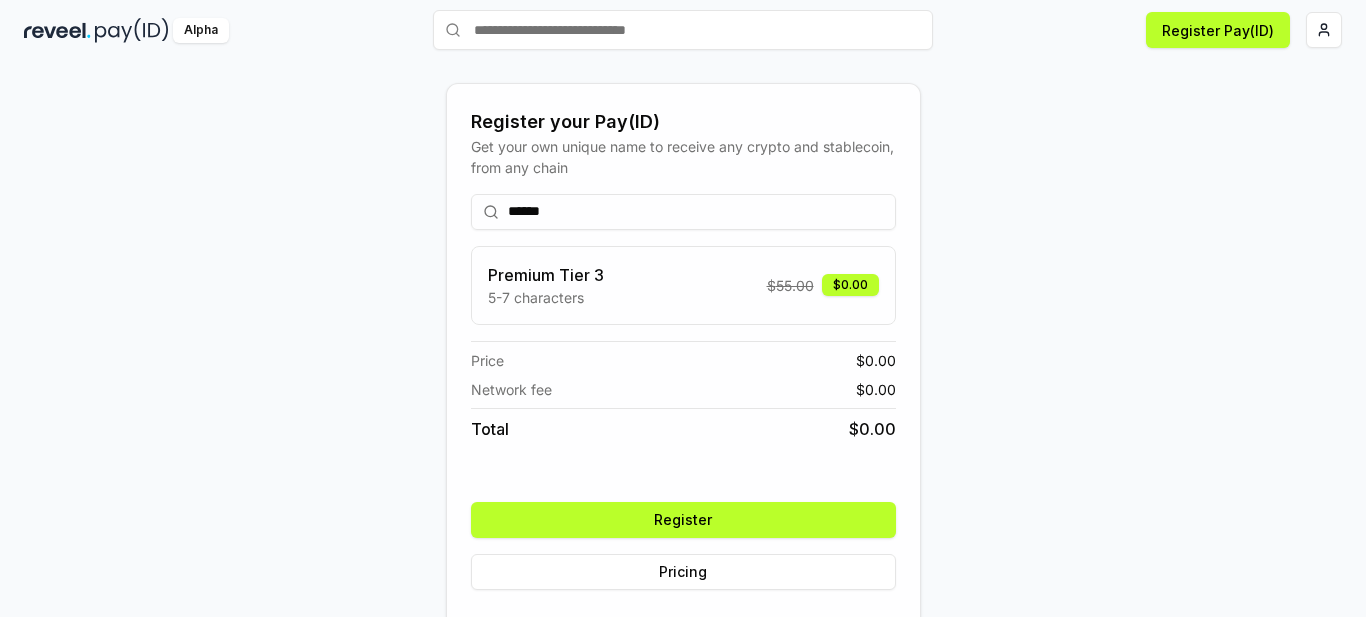 type on "******" 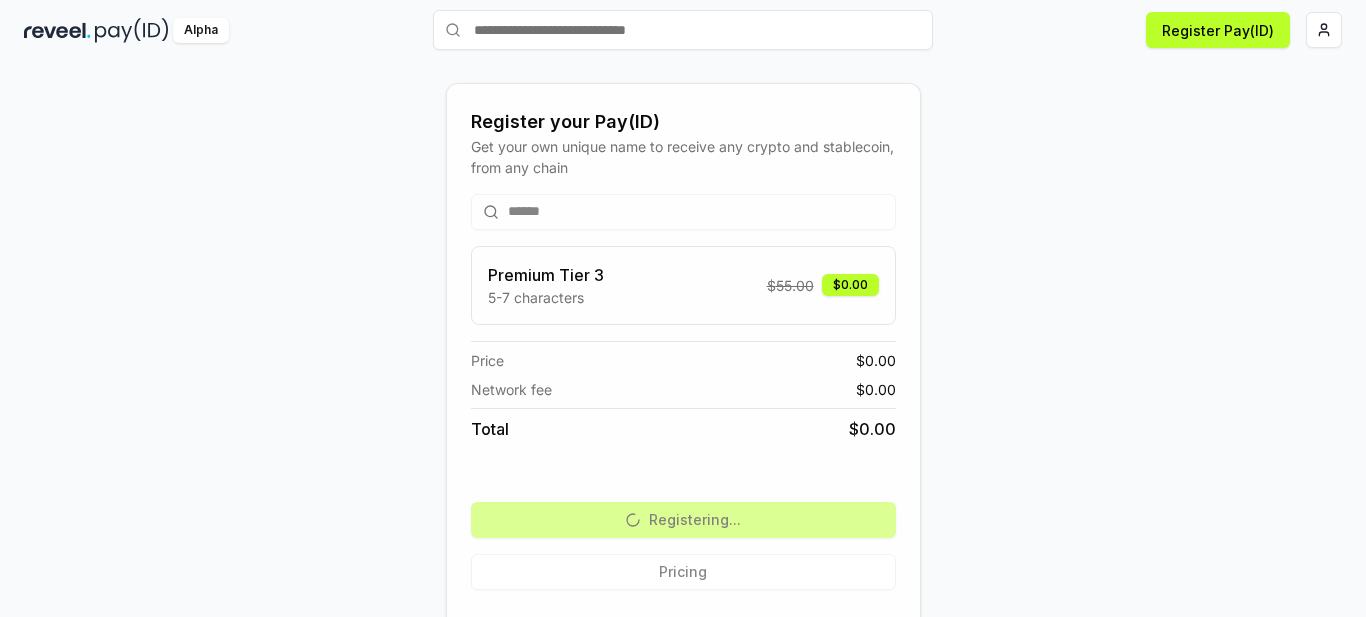 scroll, scrollTop: 0, scrollLeft: 0, axis: both 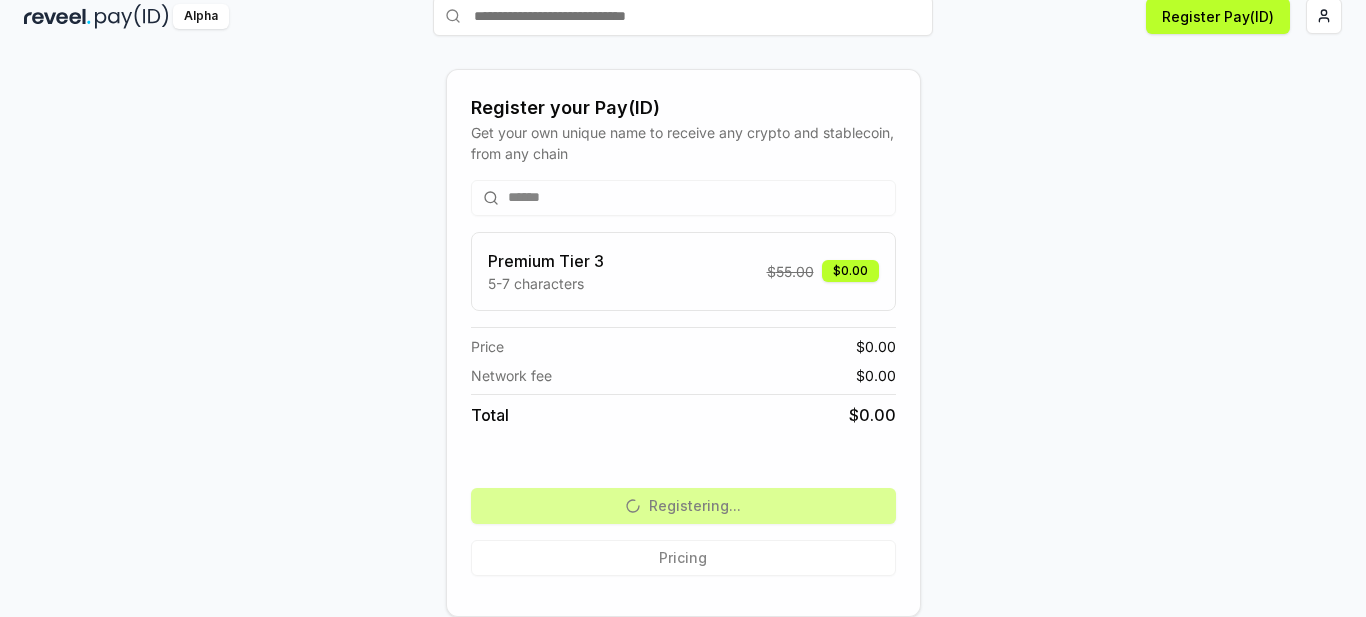 drag, startPoint x: 1023, startPoint y: 388, endPoint x: 1069, endPoint y: 531, distance: 150.2165 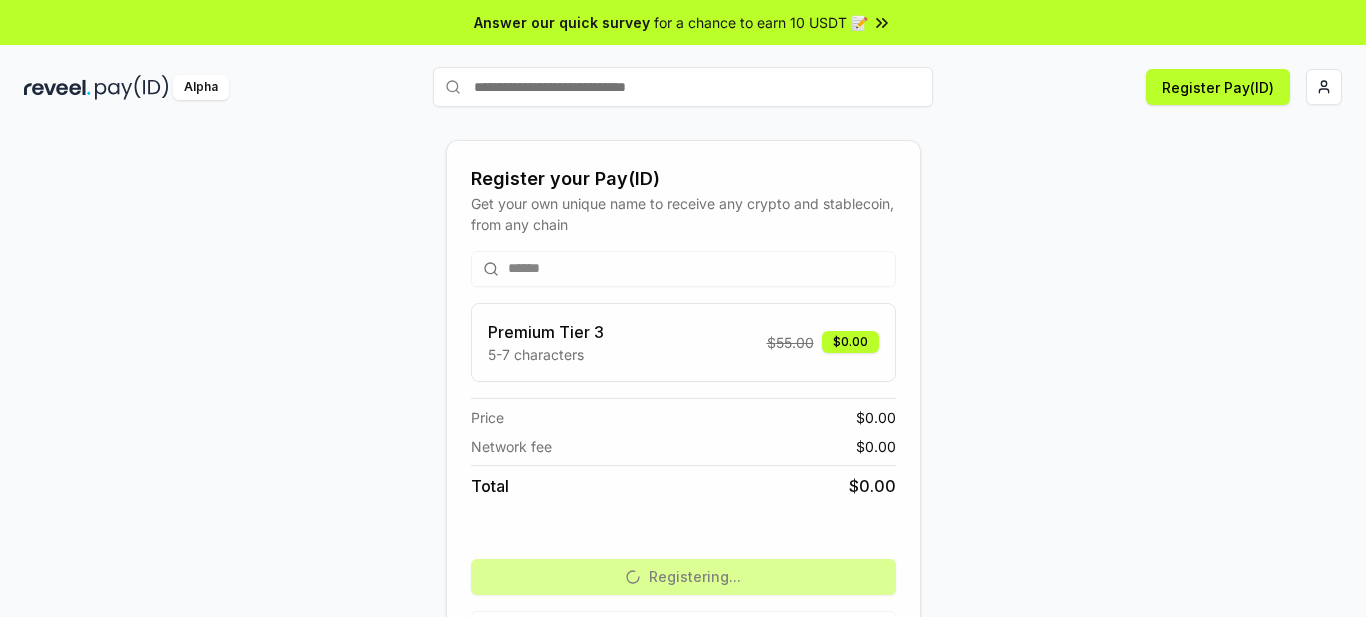 drag, startPoint x: 1056, startPoint y: 385, endPoint x: 1100, endPoint y: 226, distance: 164.97575 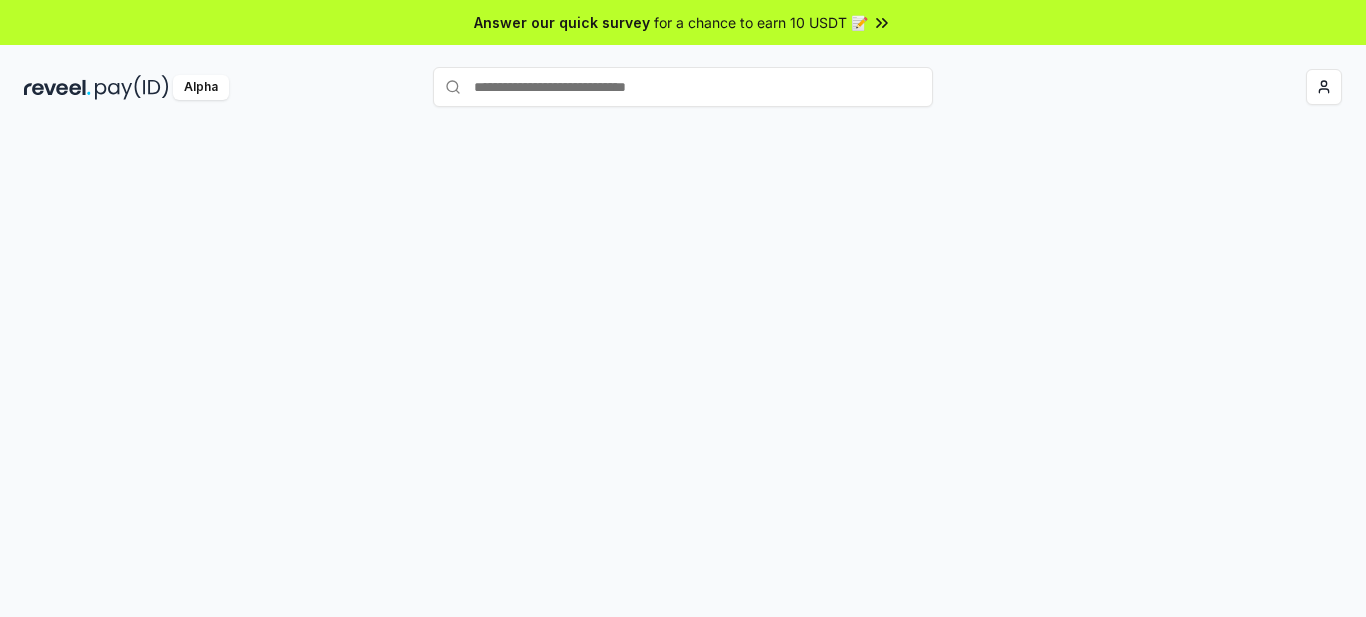 scroll, scrollTop: 0, scrollLeft: 0, axis: both 